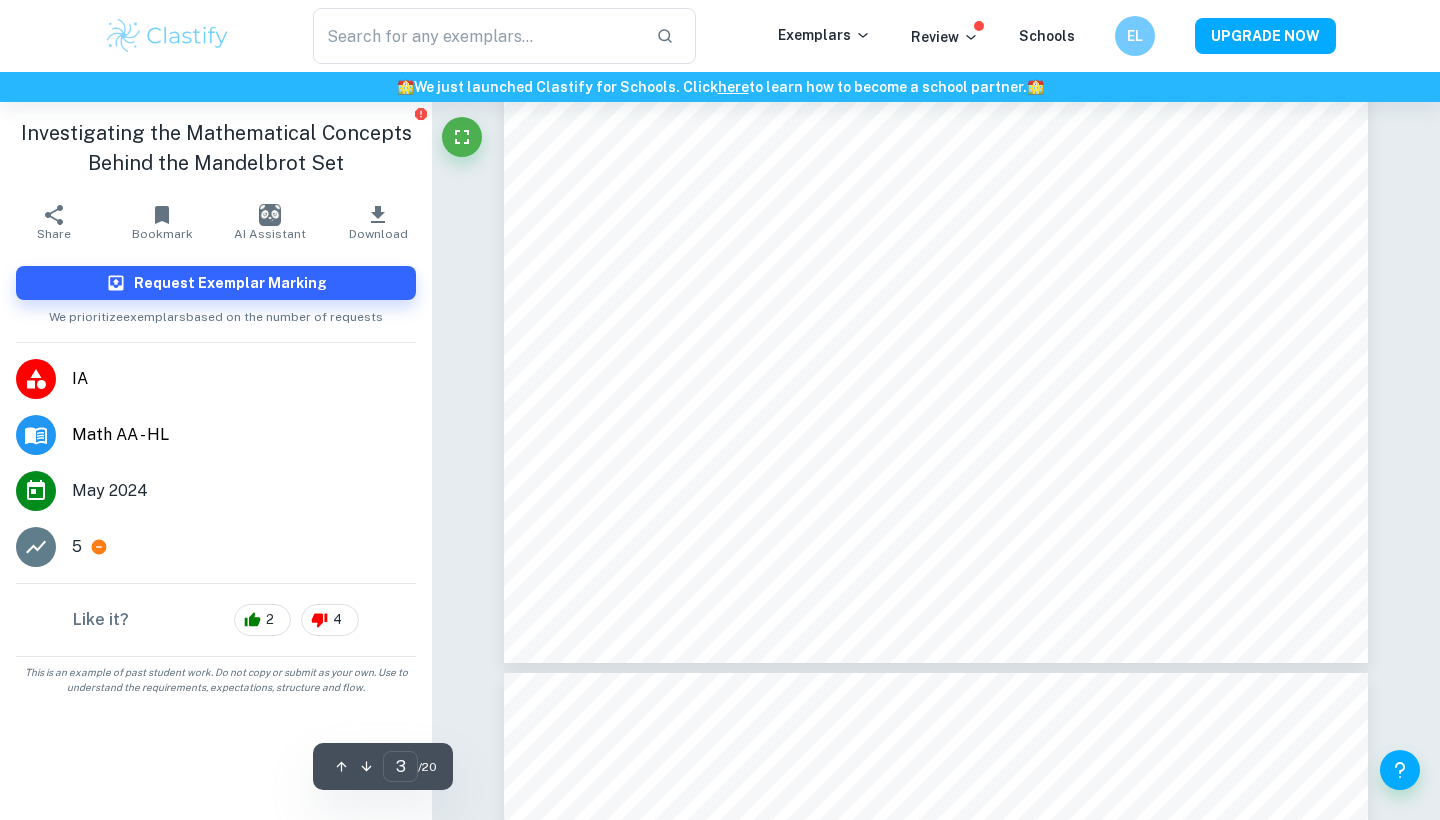 scroll, scrollTop: 3226, scrollLeft: 0, axis: vertical 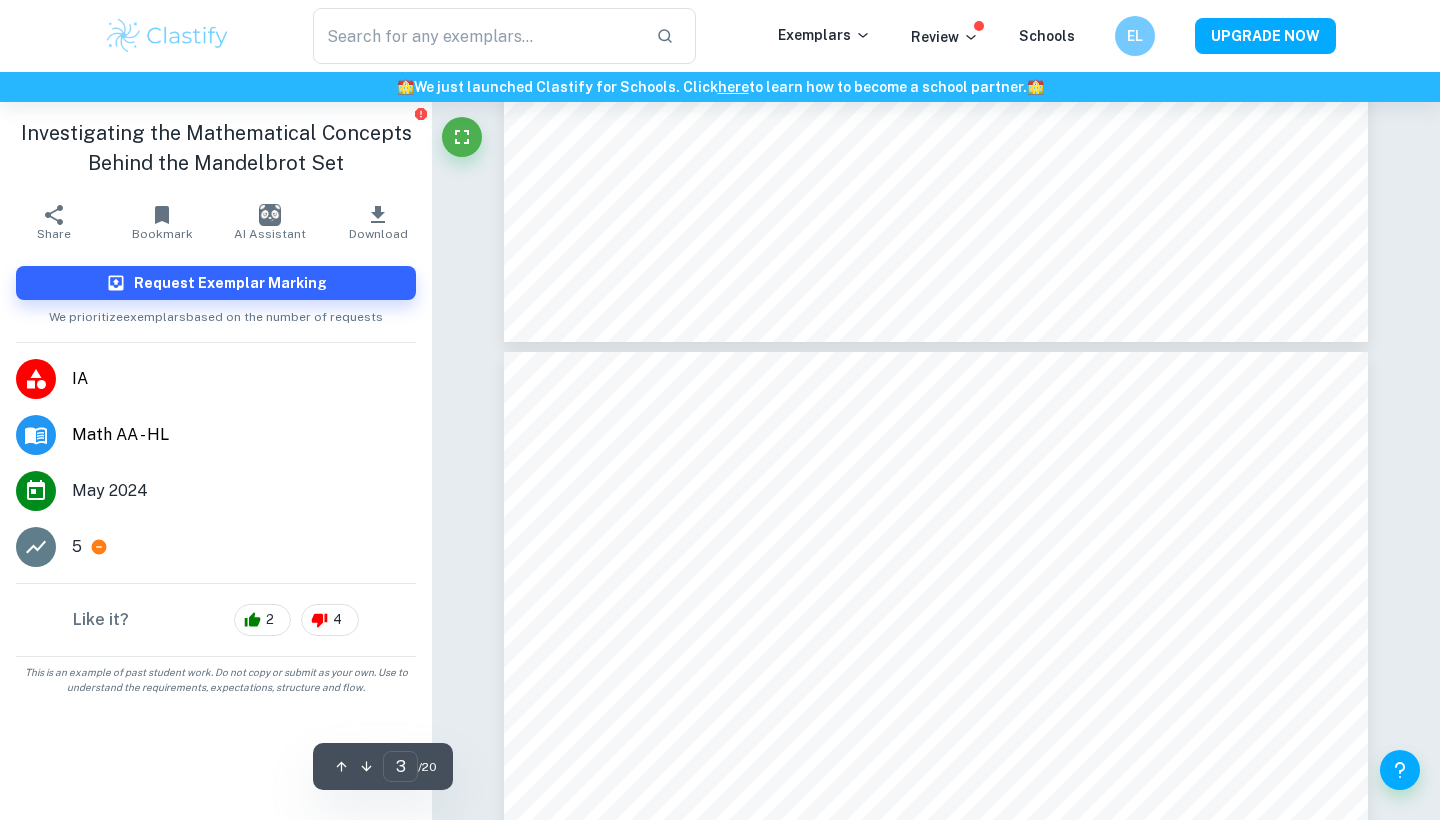 type on "4" 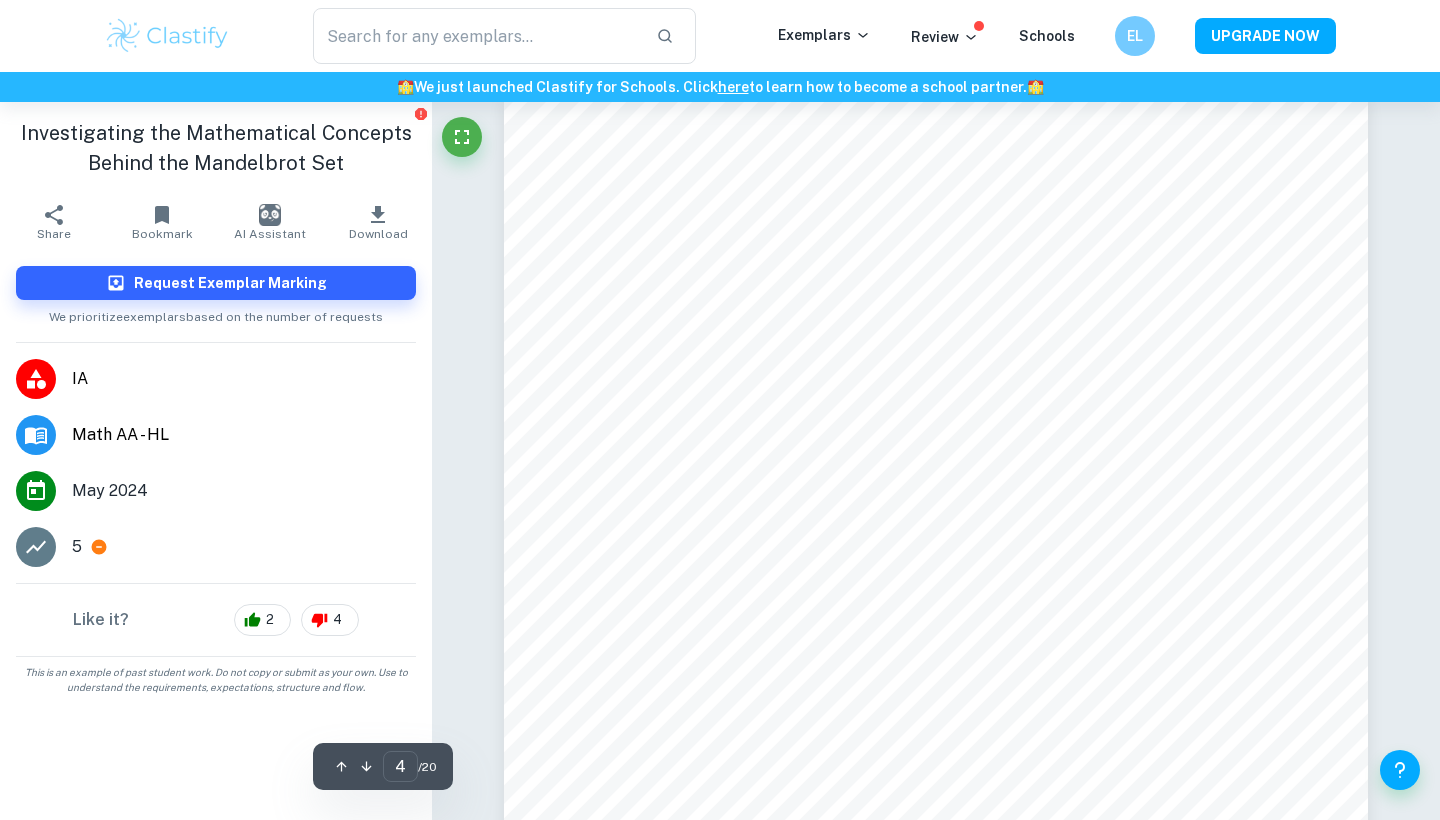 scroll, scrollTop: 3829, scrollLeft: 0, axis: vertical 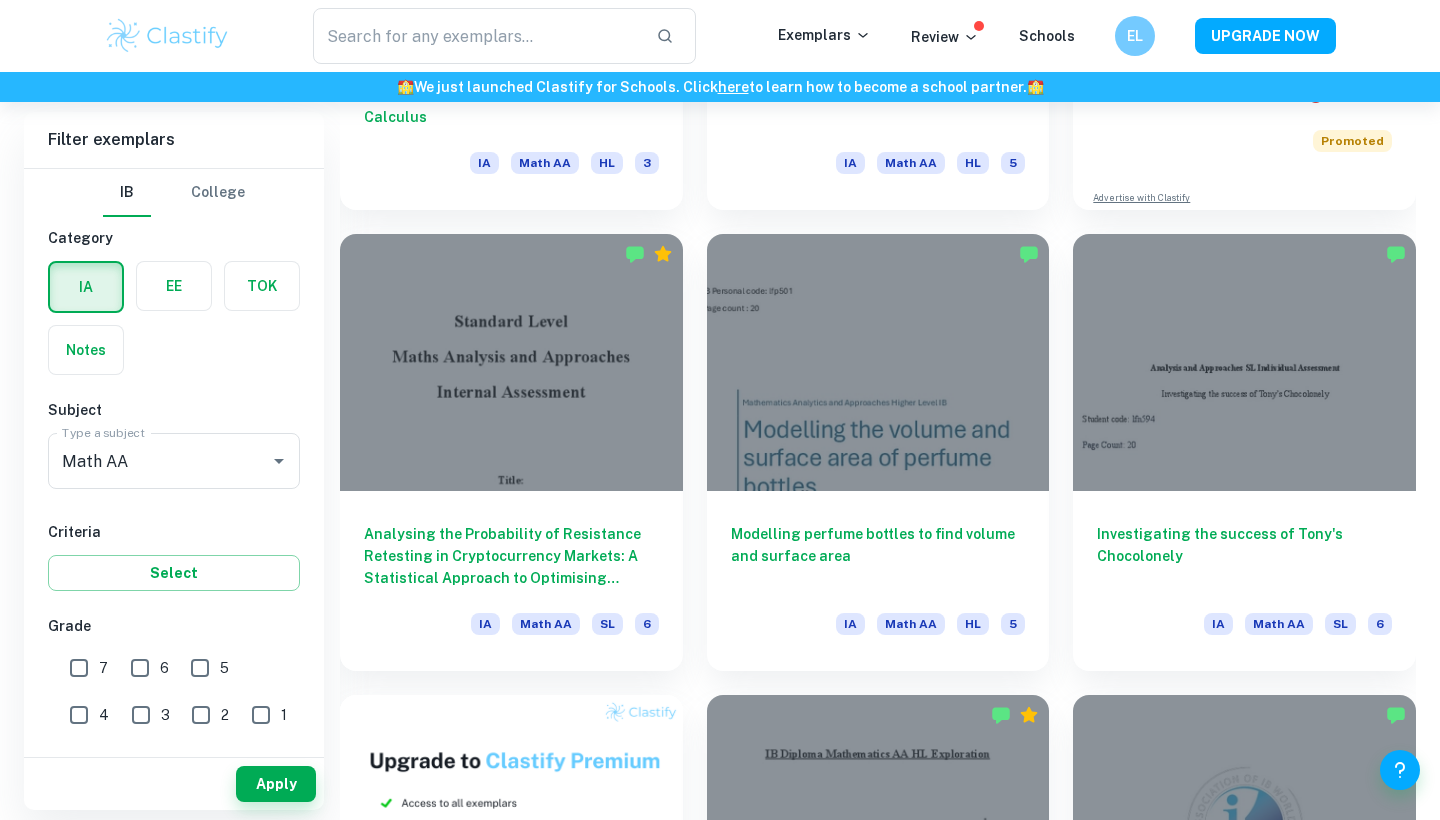 click on "7" at bounding box center [79, 668] 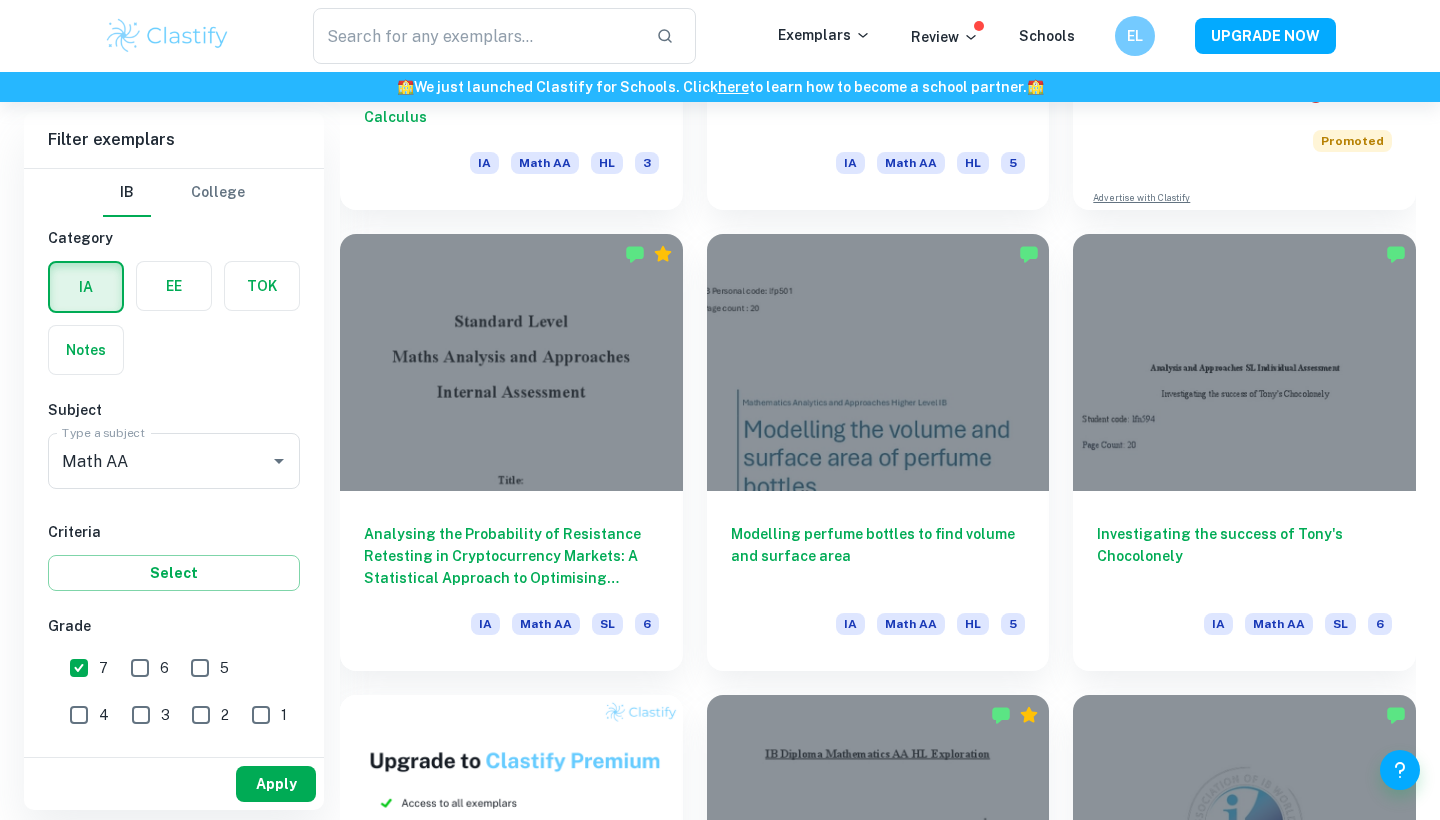 click on "Apply" at bounding box center (276, 784) 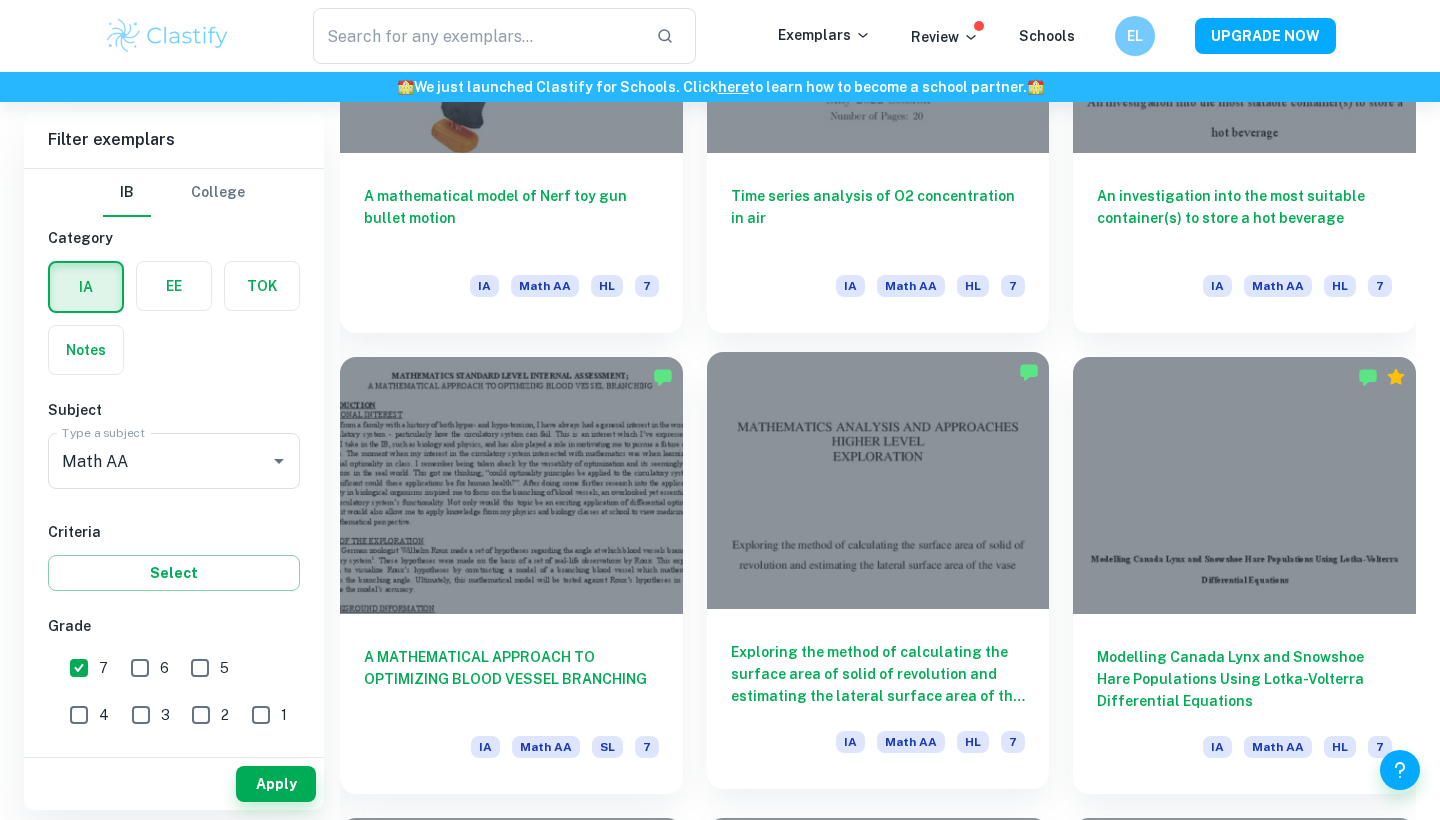 scroll, scrollTop: 2196, scrollLeft: 0, axis: vertical 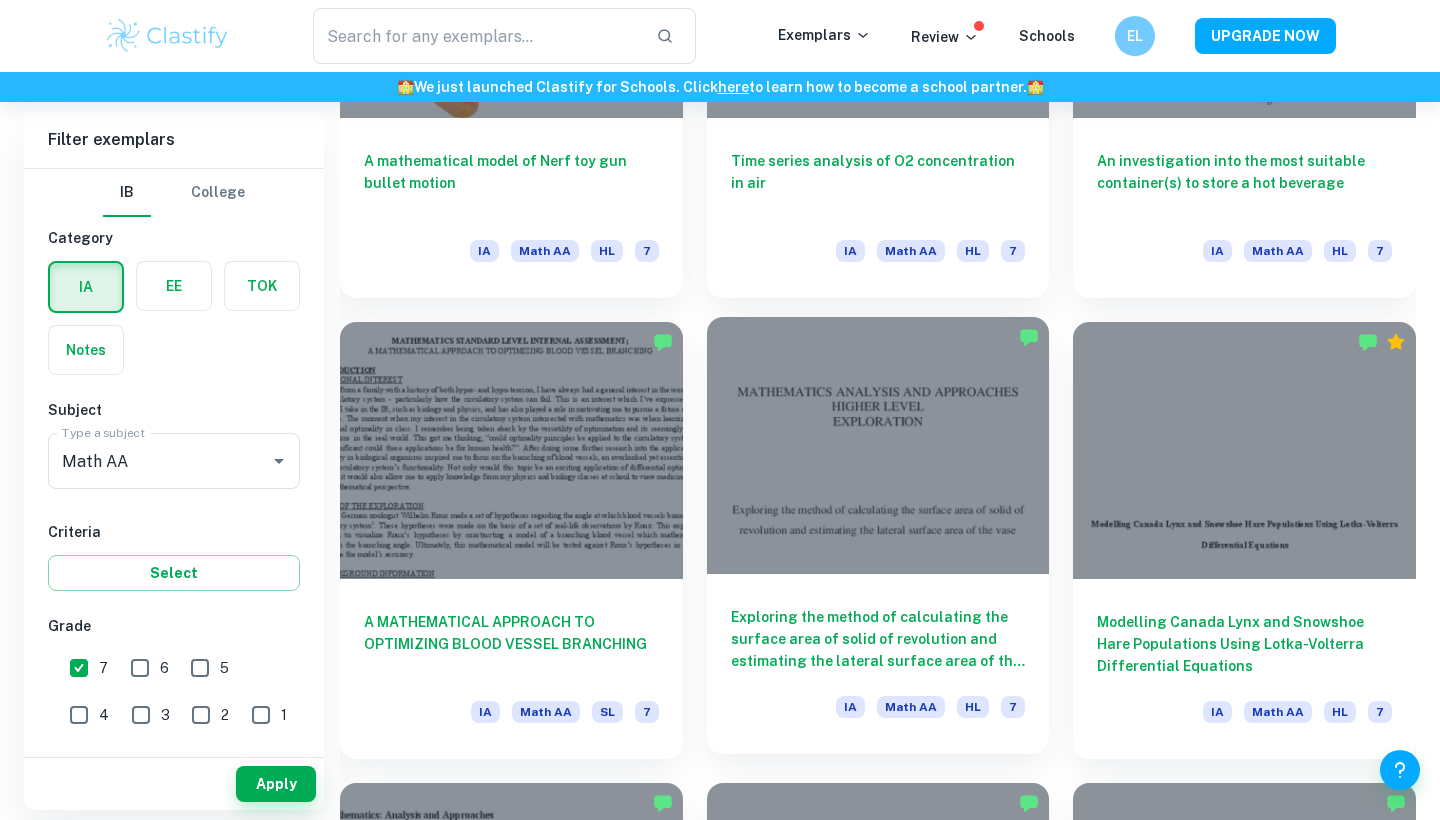 click at bounding box center [878, 445] 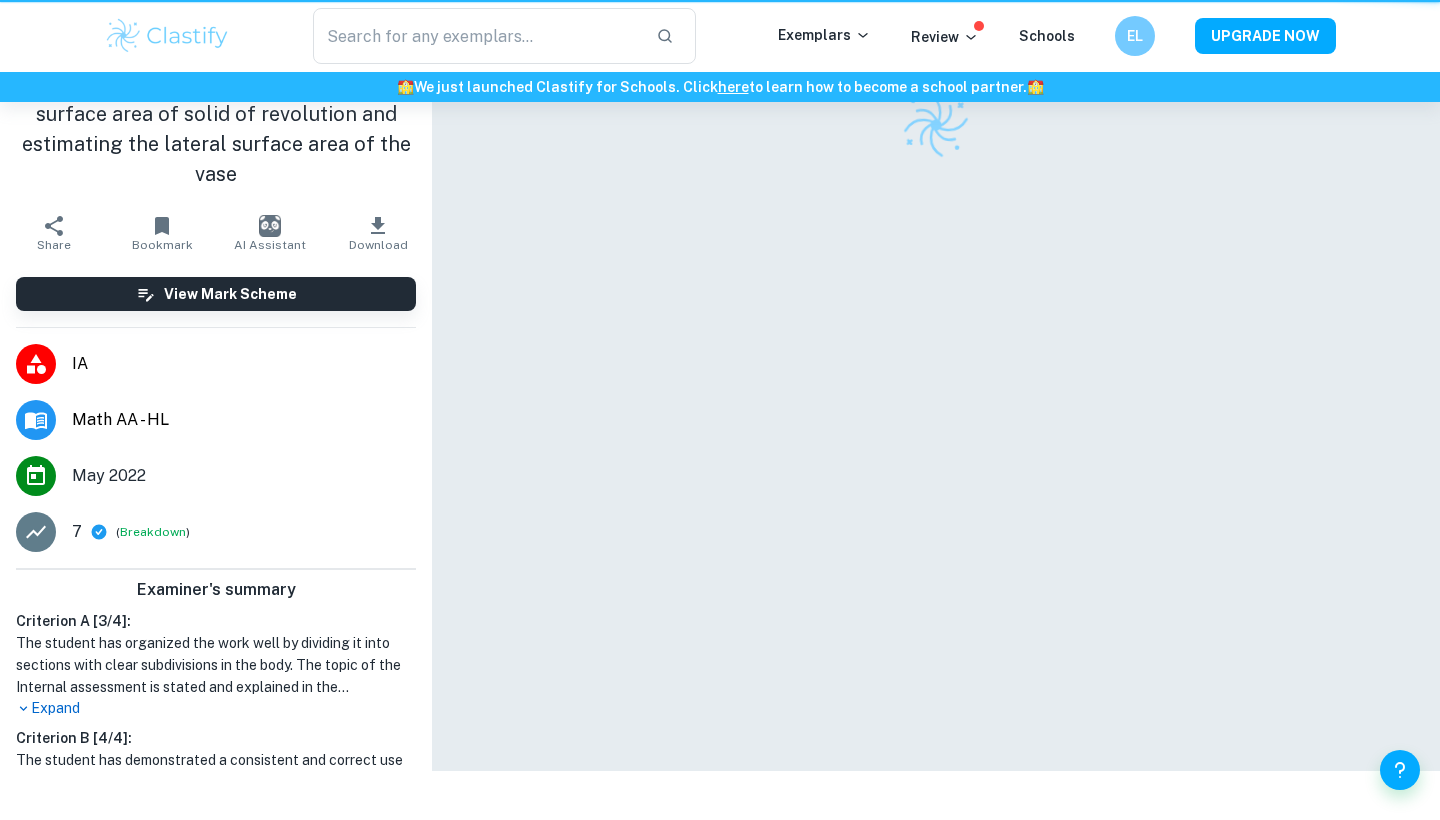 scroll, scrollTop: 0, scrollLeft: 0, axis: both 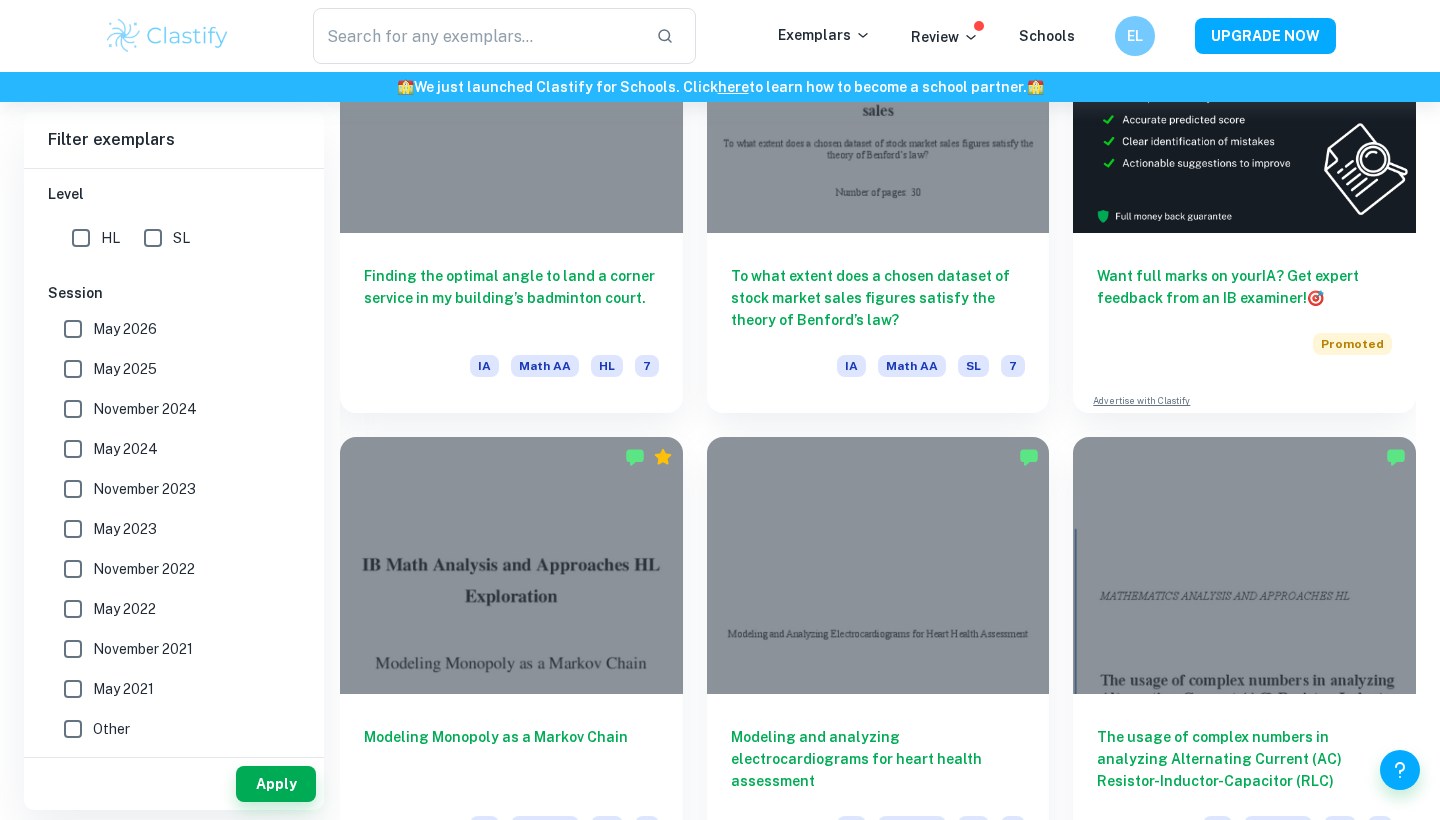 click on "May 2026" at bounding box center (73, 329) 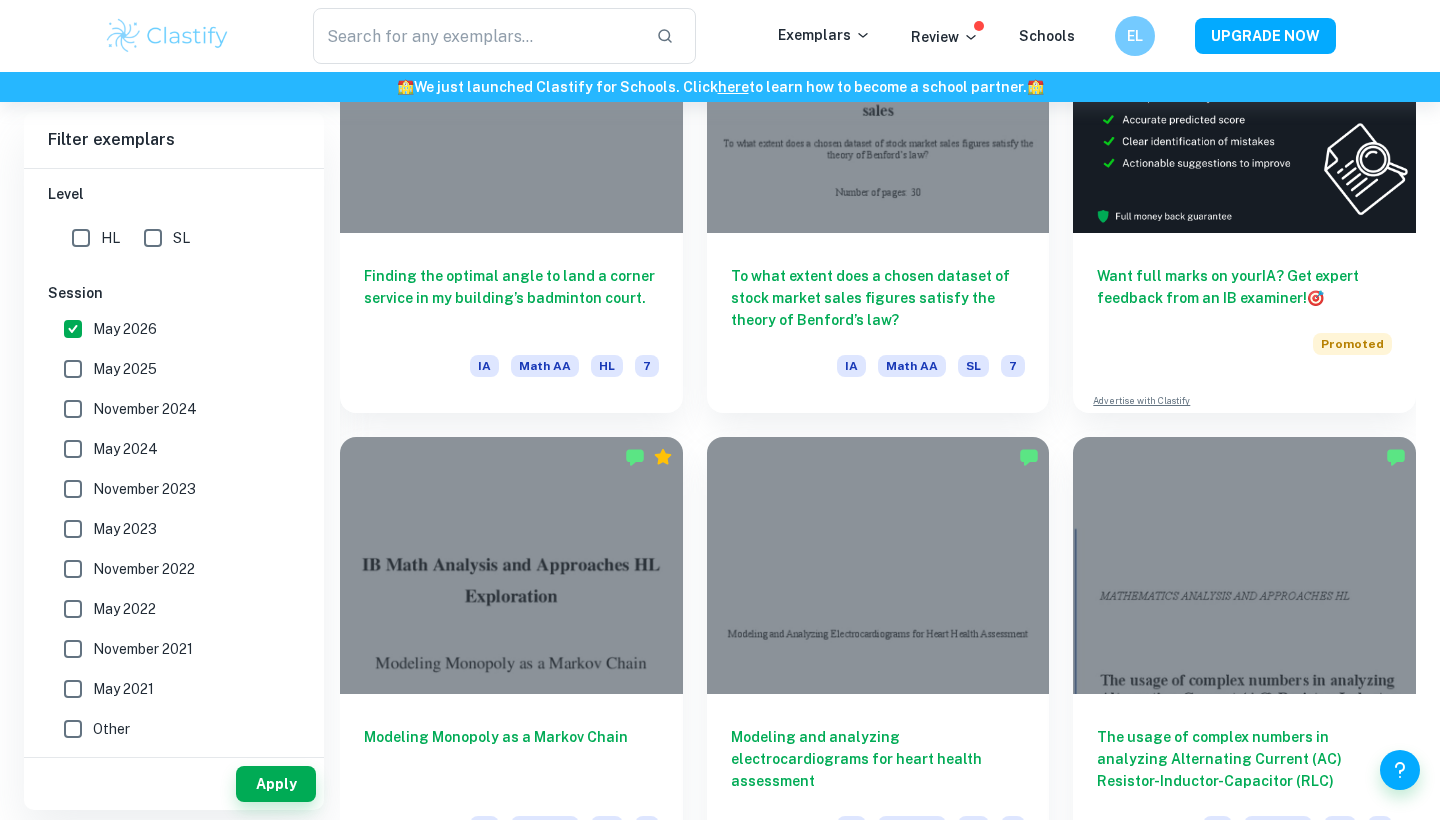click on "May 2025" at bounding box center (73, 369) 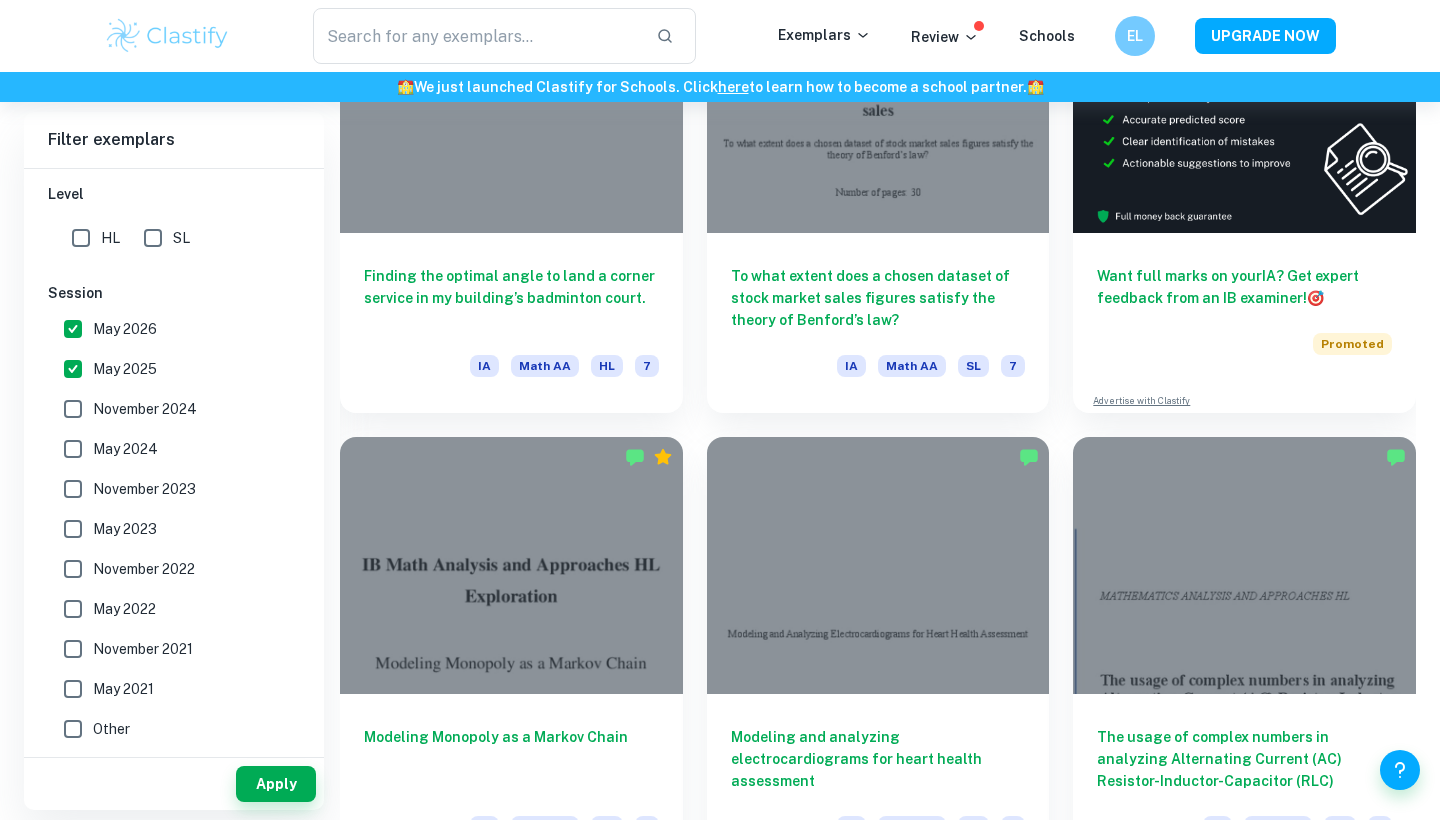 click on "November 2024" at bounding box center (73, 409) 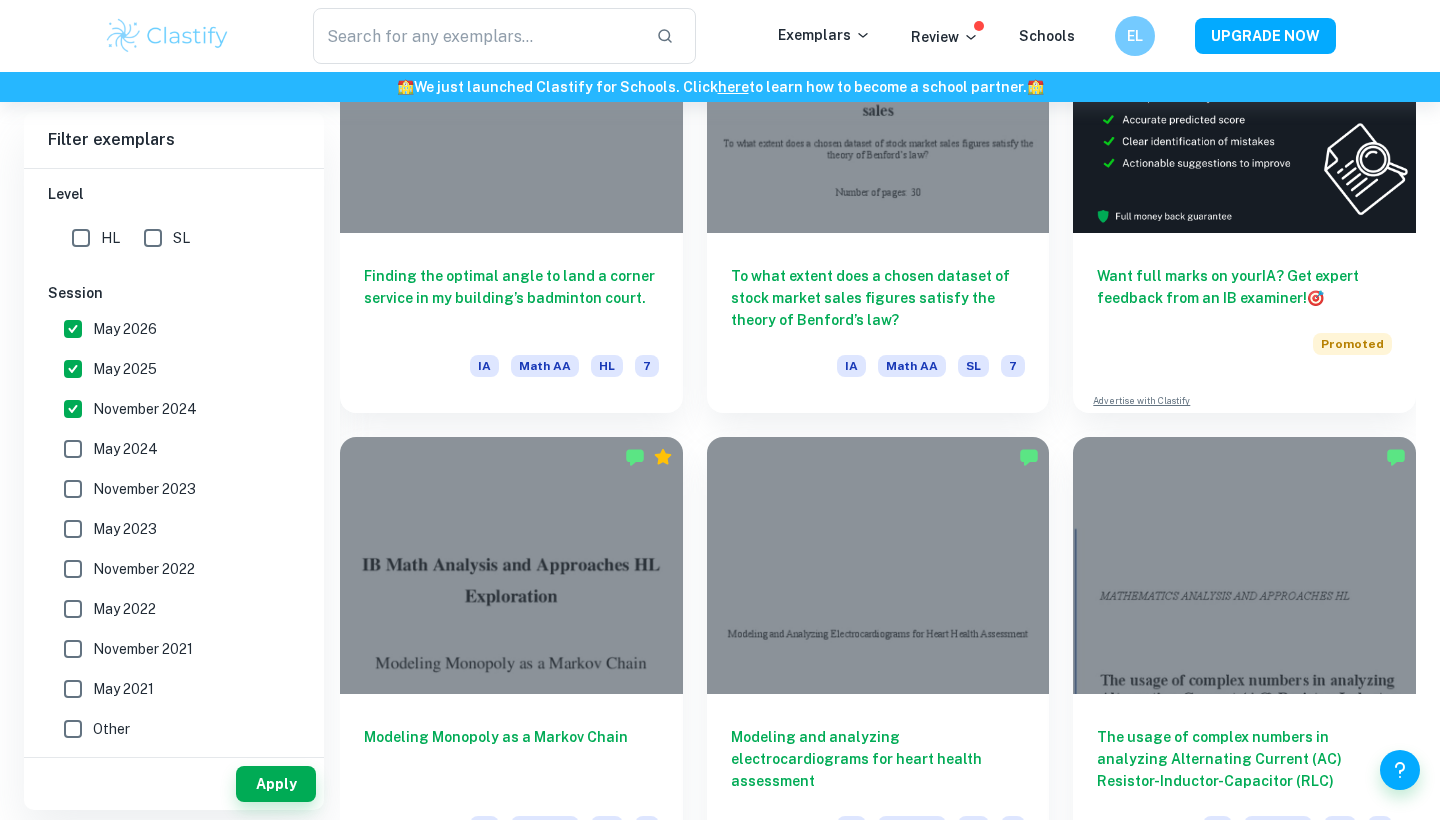 click on "May 2024" at bounding box center [73, 449] 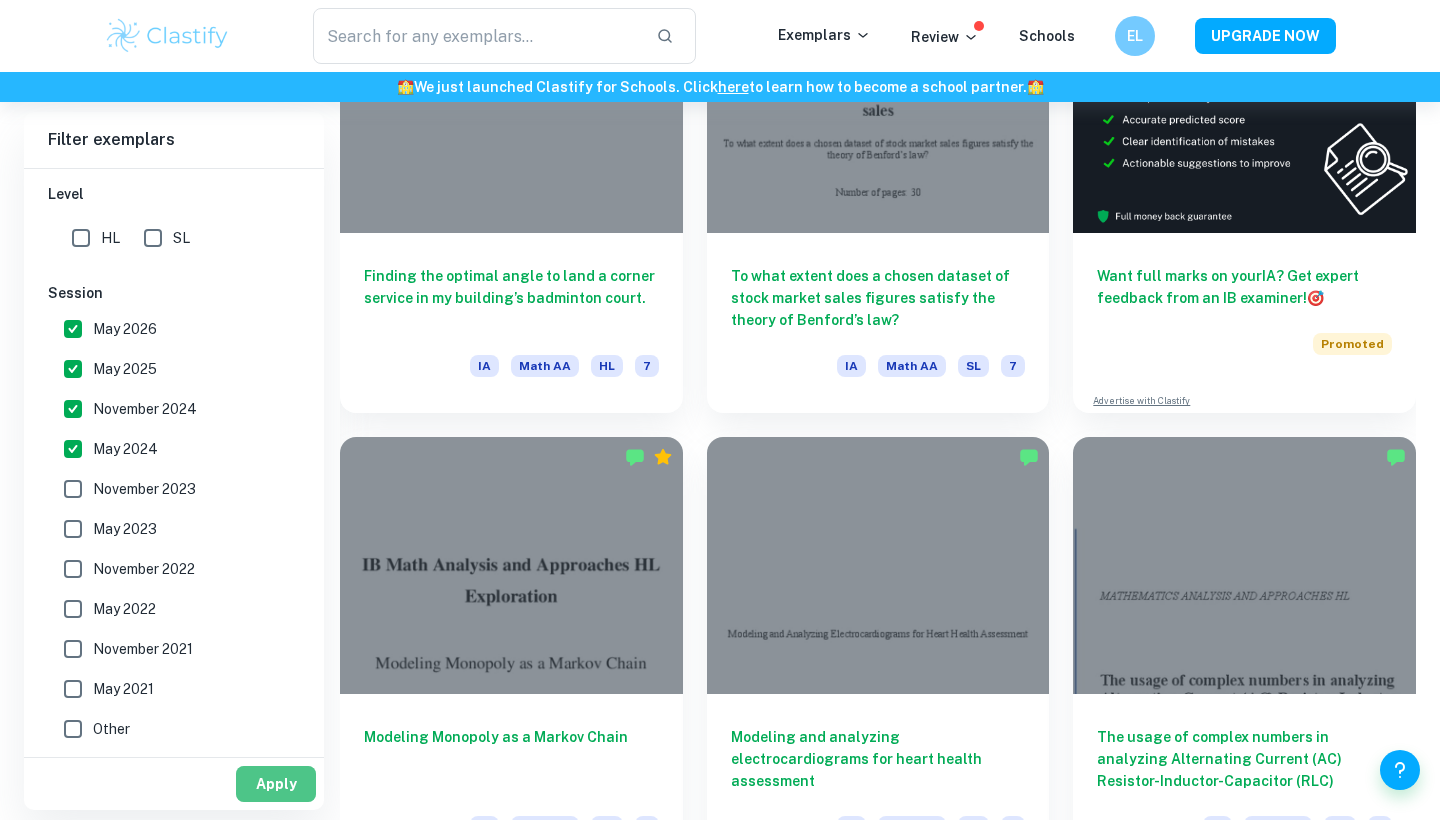 click on "Apply" at bounding box center [276, 784] 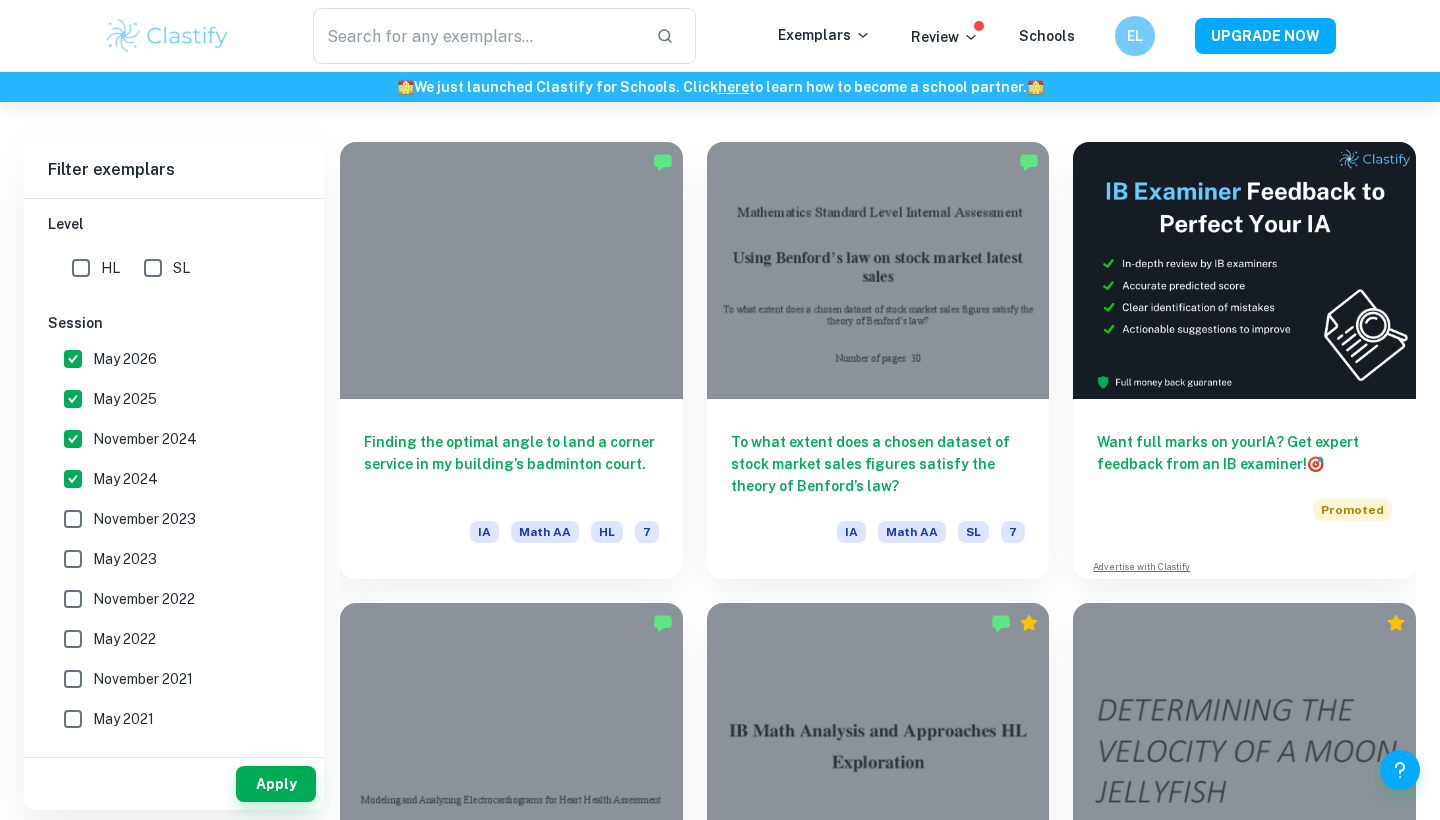 scroll, scrollTop: 522, scrollLeft: 0, axis: vertical 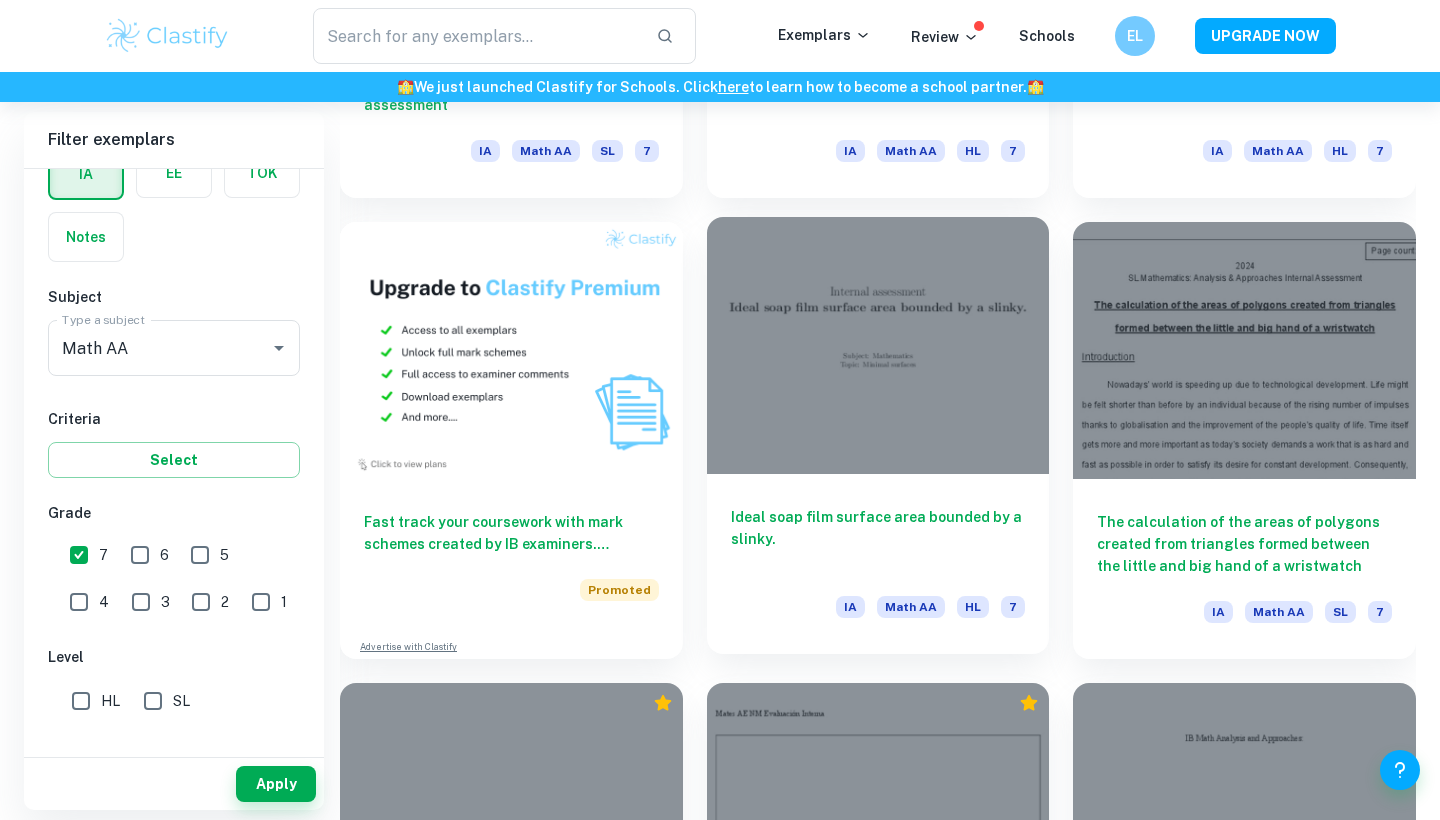 click at bounding box center [878, 345] 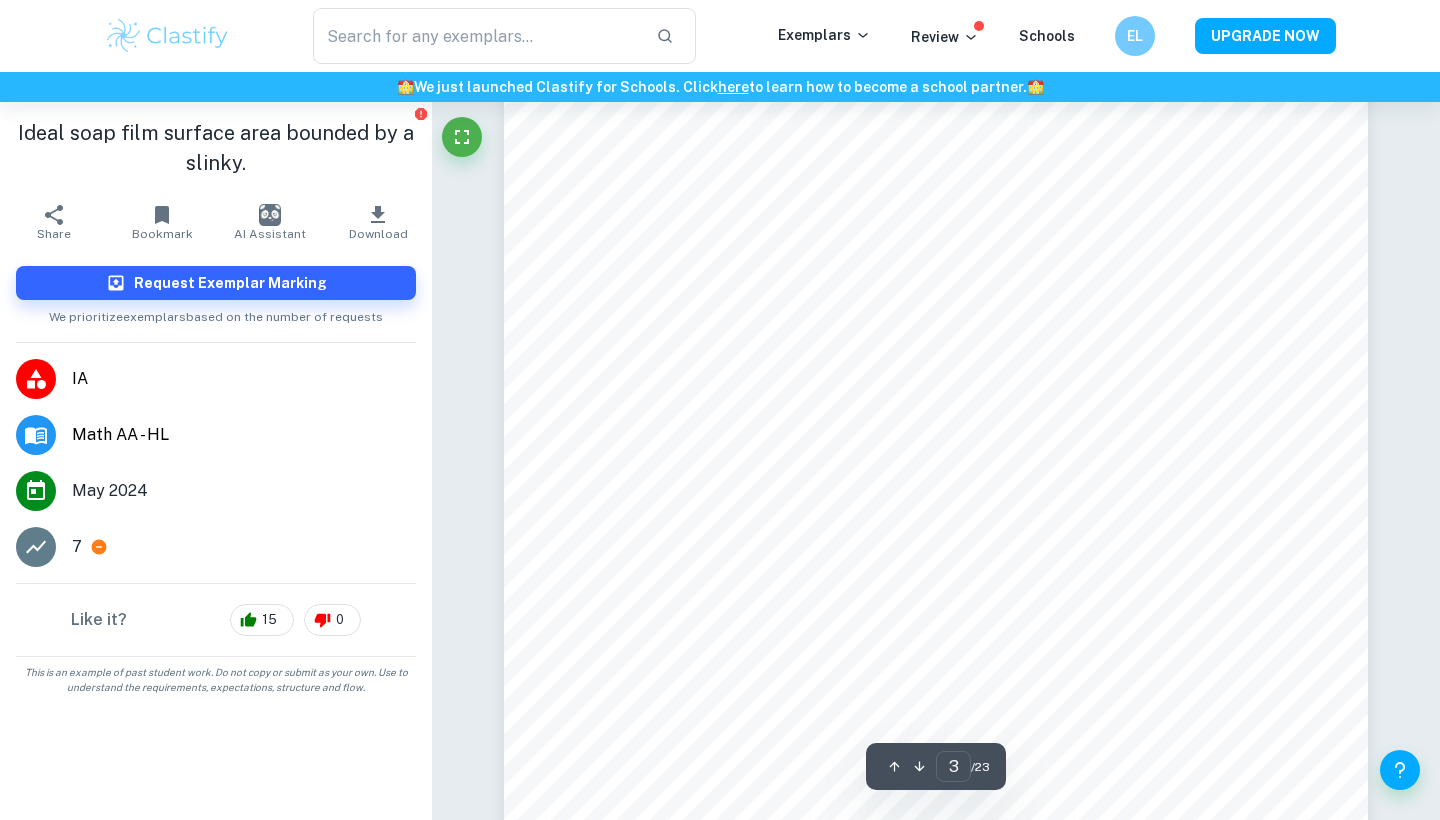 scroll, scrollTop: 2769, scrollLeft: 0, axis: vertical 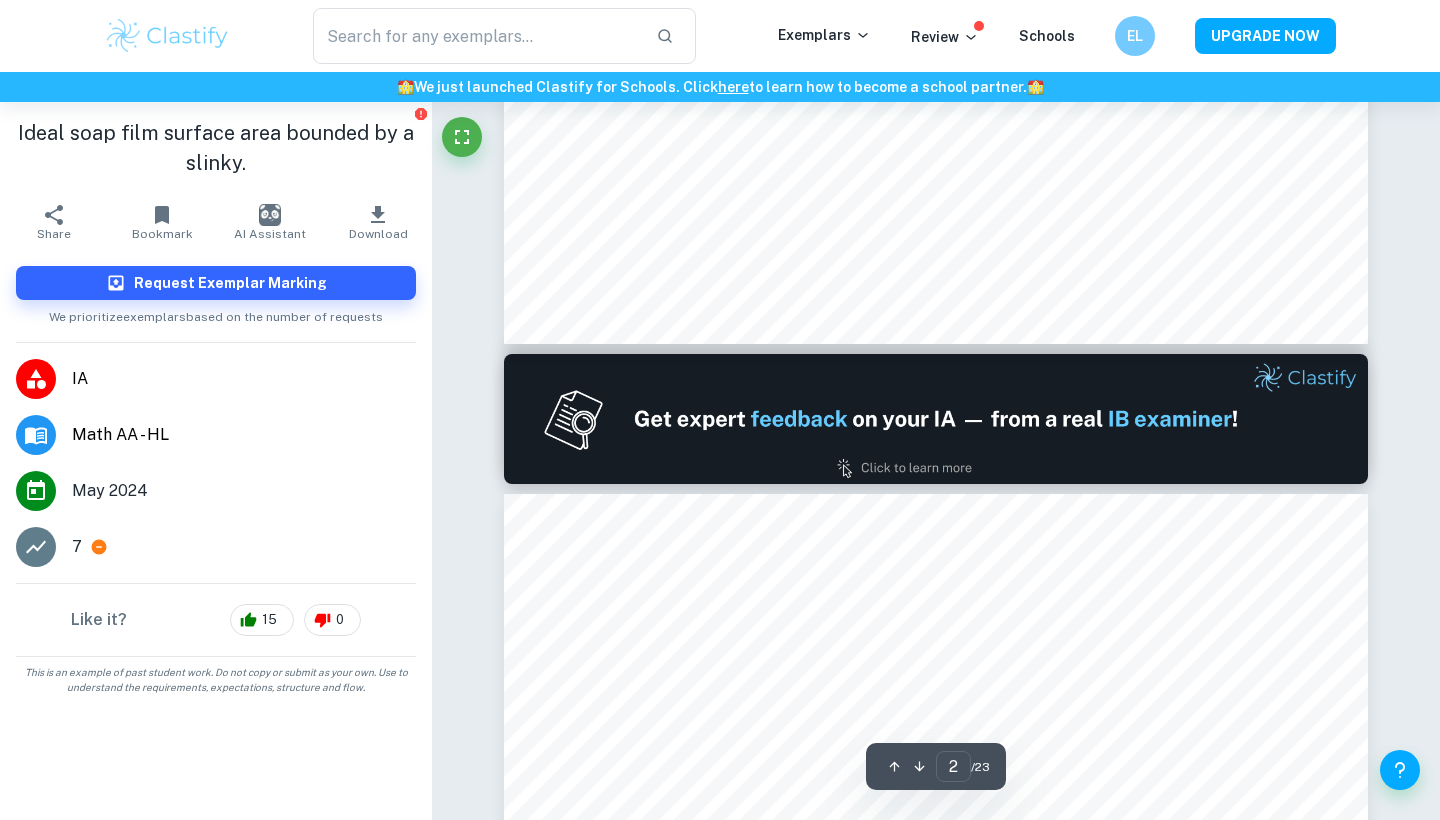 type on "1" 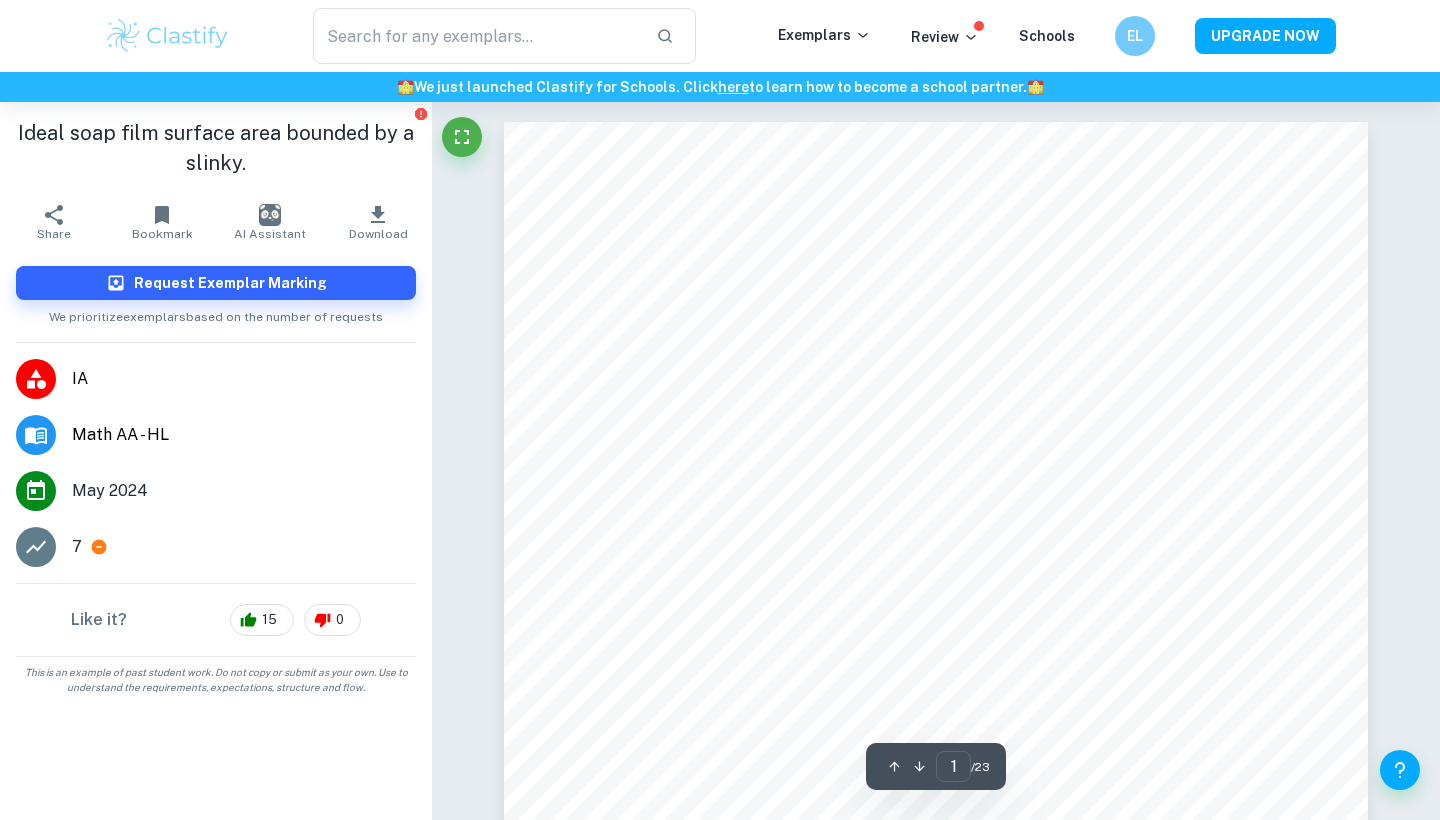 scroll, scrollTop: 0, scrollLeft: 0, axis: both 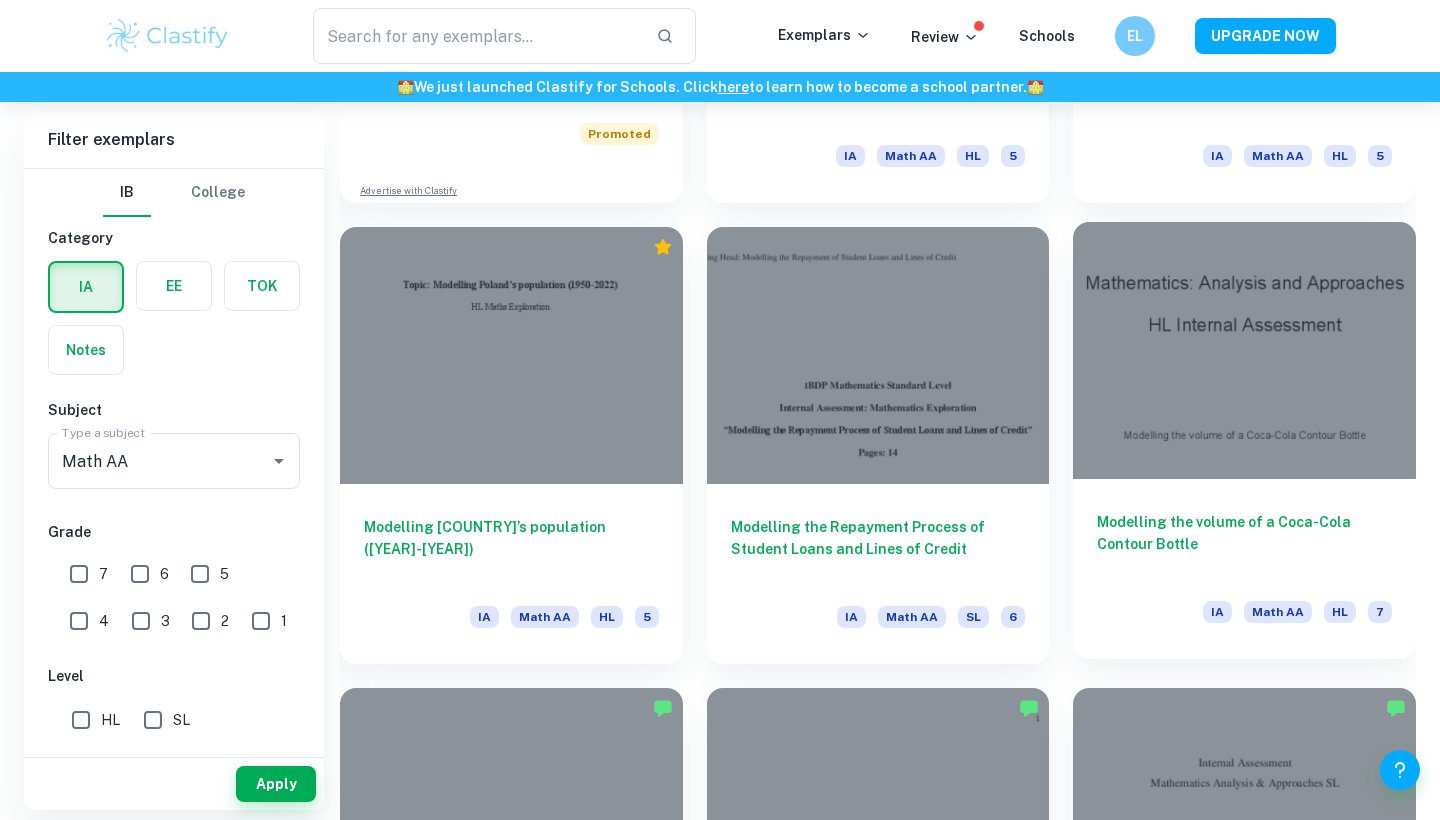 click at bounding box center [1244, 350] 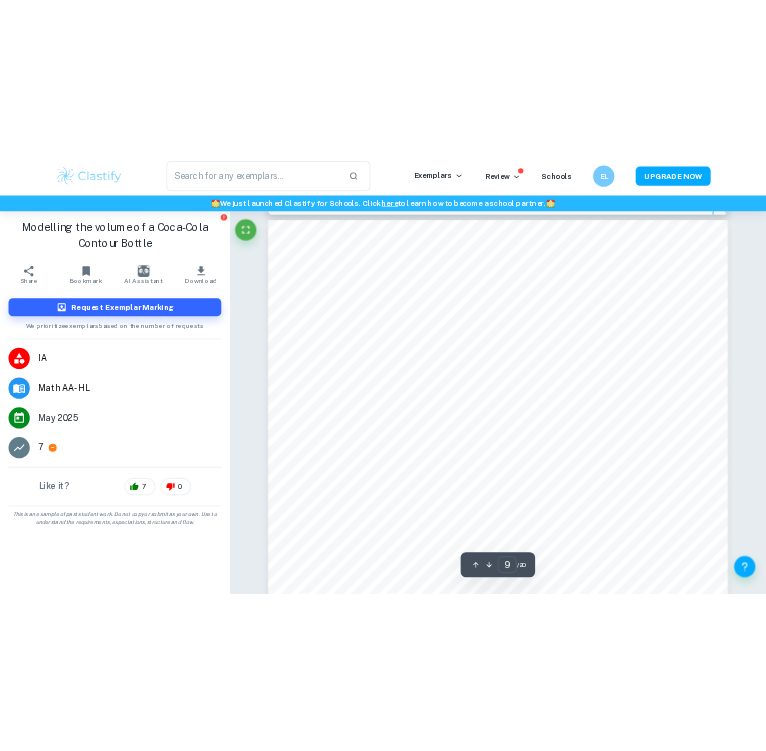 scroll, scrollTop: 10147, scrollLeft: 0, axis: vertical 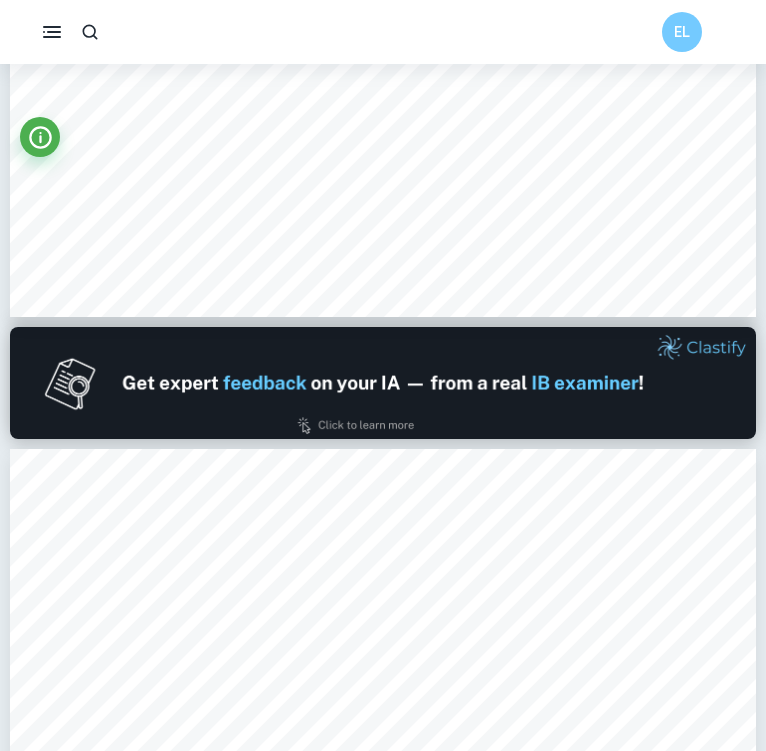 type on "1" 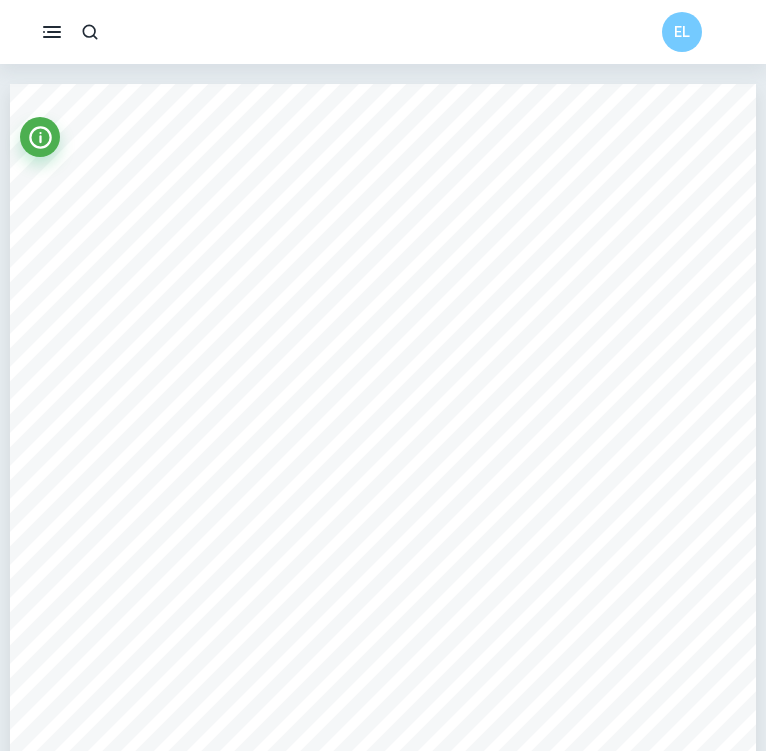 scroll, scrollTop: 0, scrollLeft: 0, axis: both 